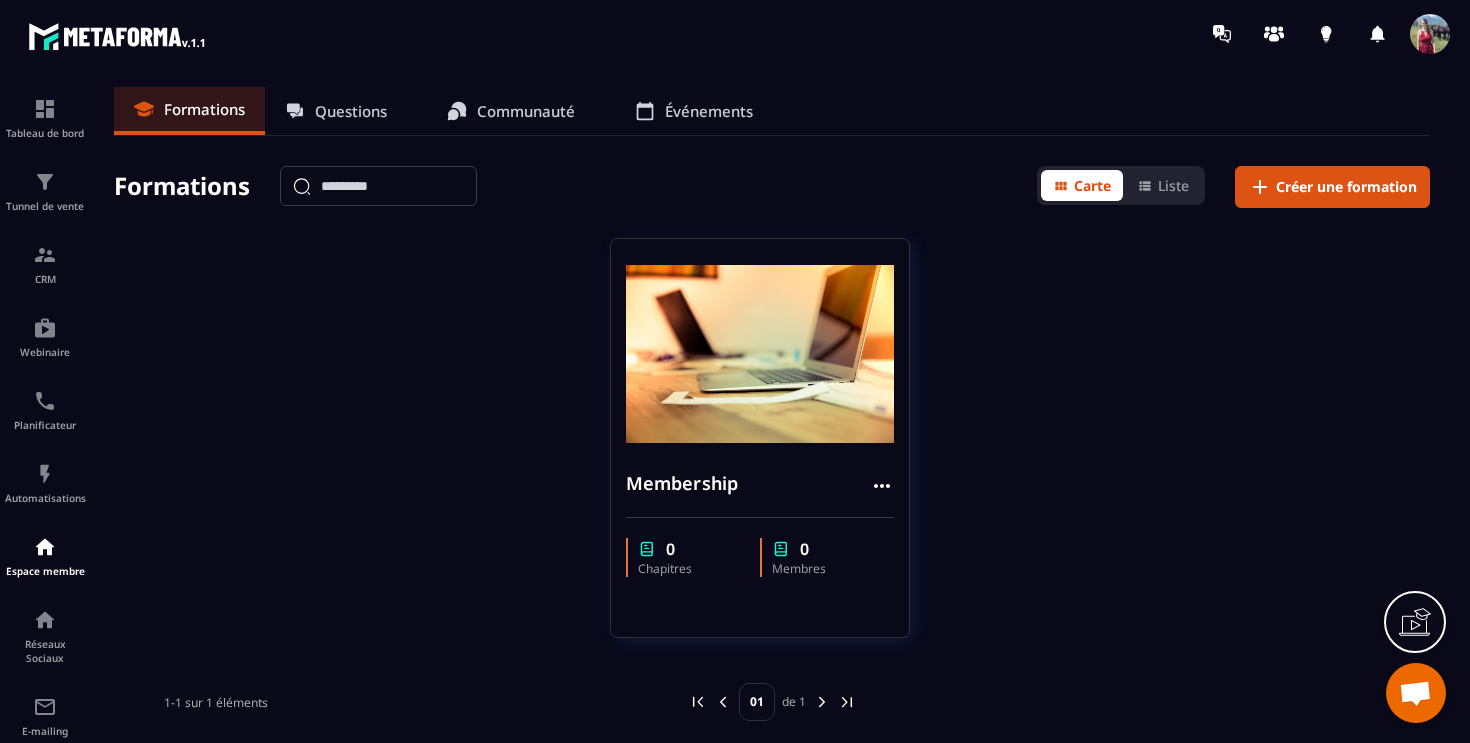 scroll, scrollTop: 0, scrollLeft: 0, axis: both 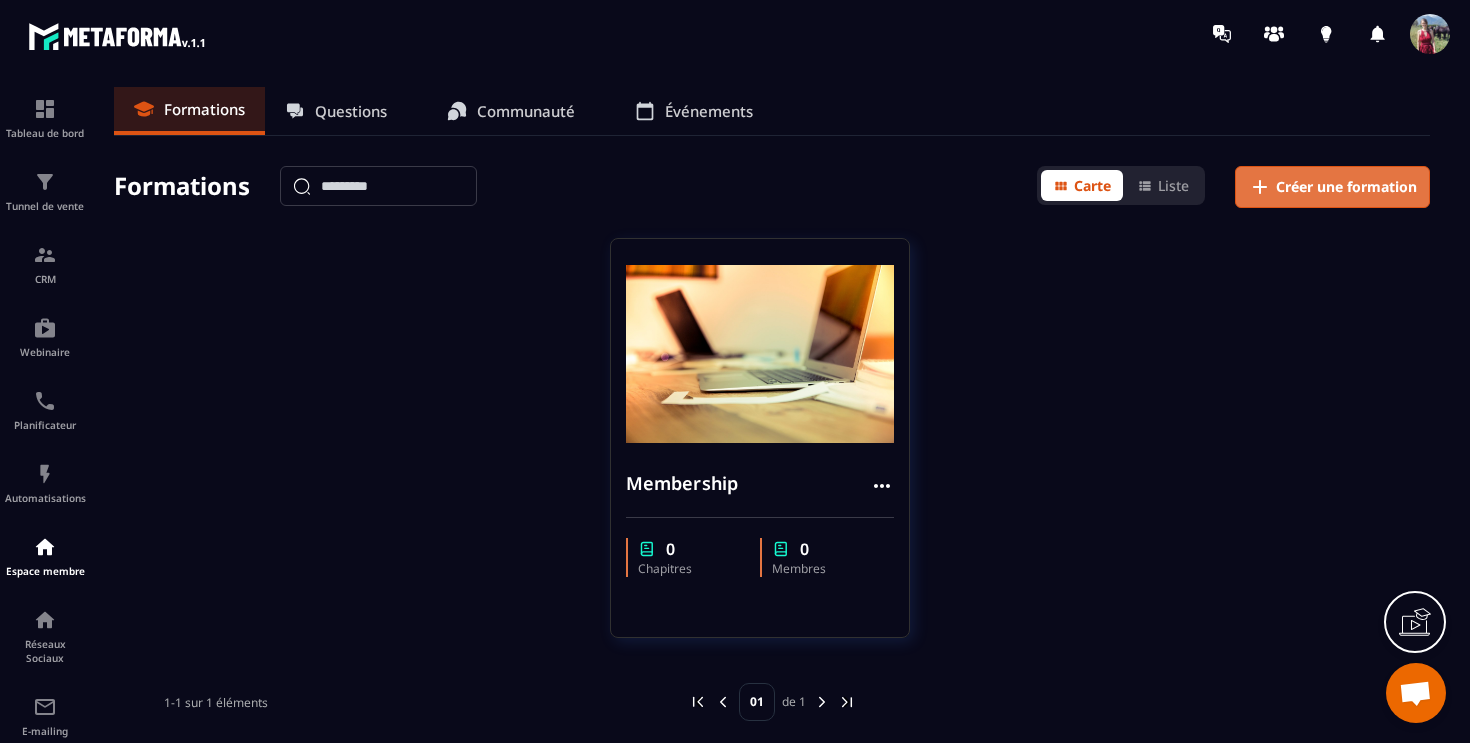 click on "Créer une formation" at bounding box center (1346, 187) 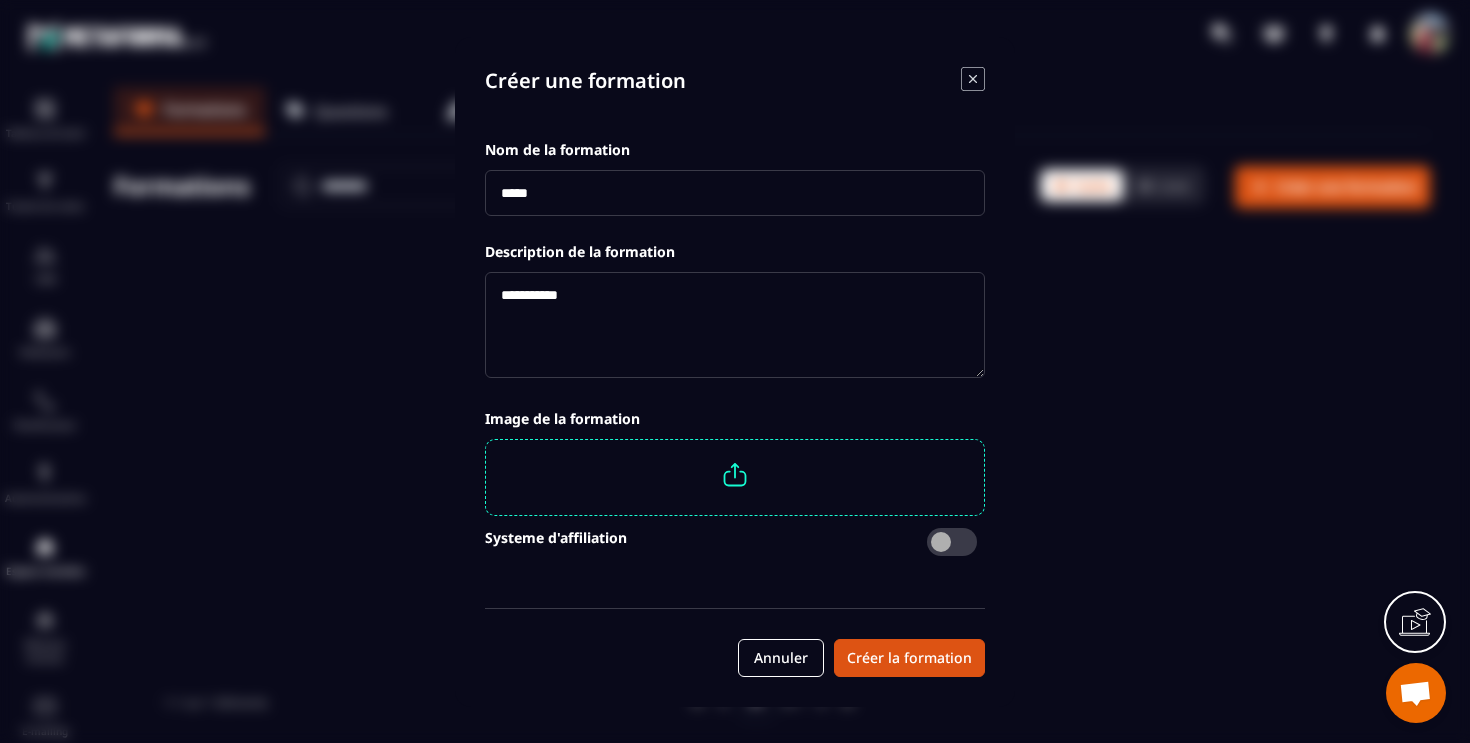 click at bounding box center (735, 193) 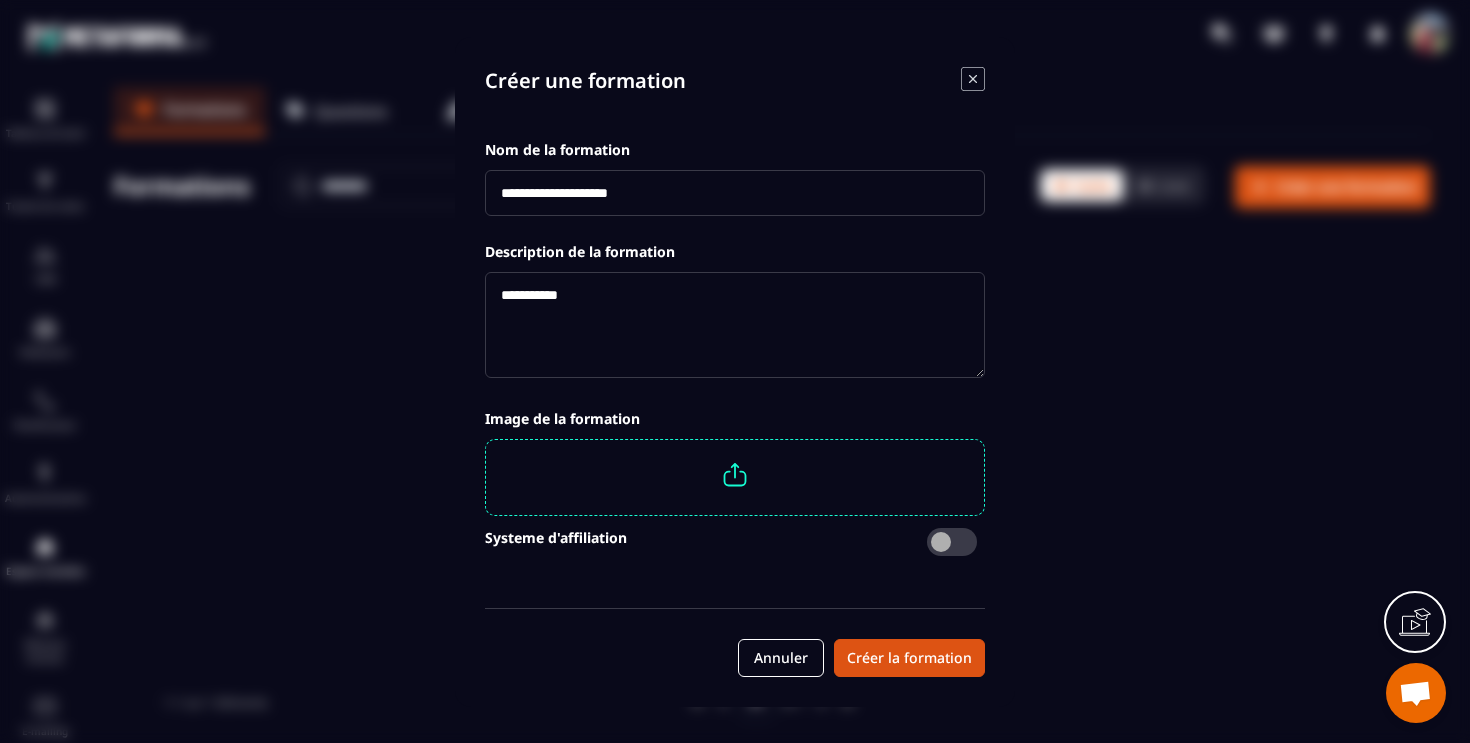 type on "**********" 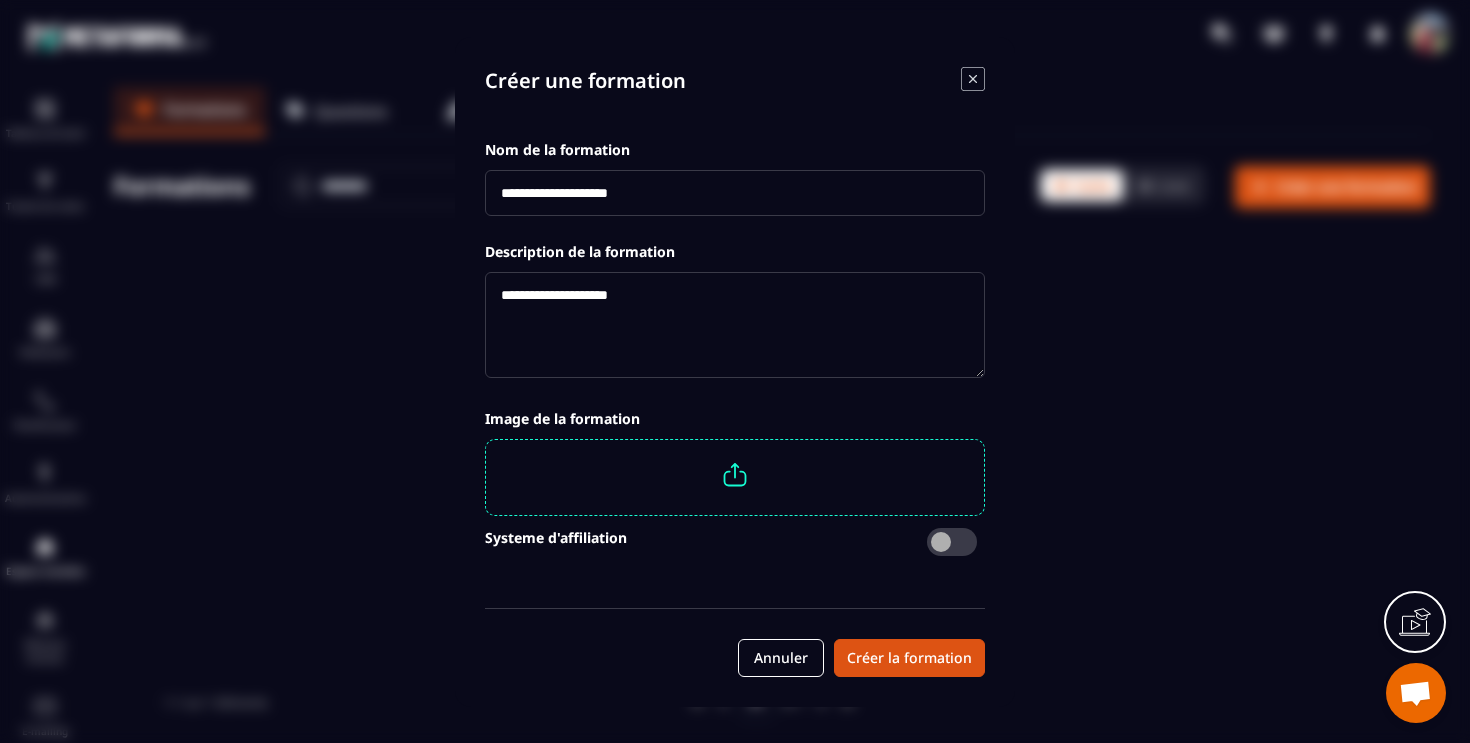 type on "**********" 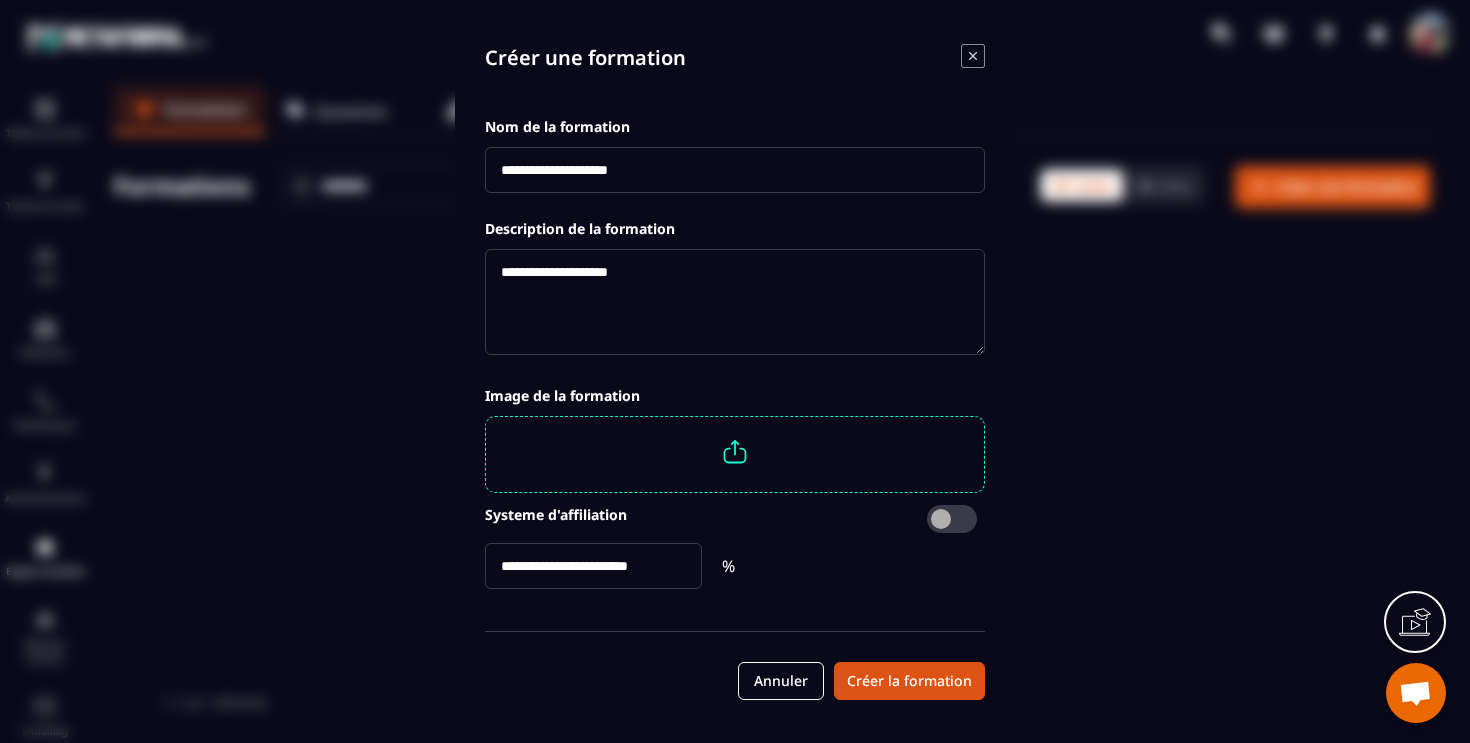 click at bounding box center (593, 566) 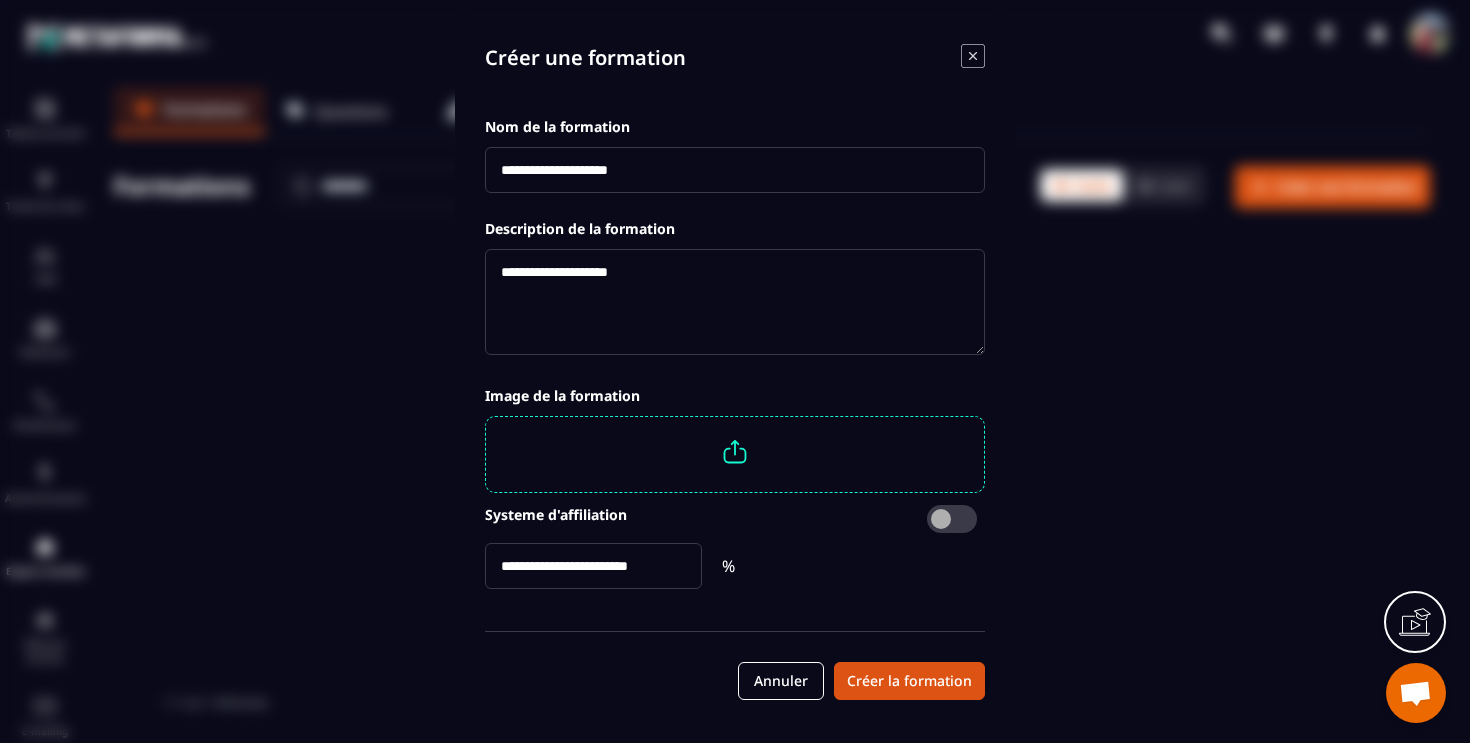 type on "**" 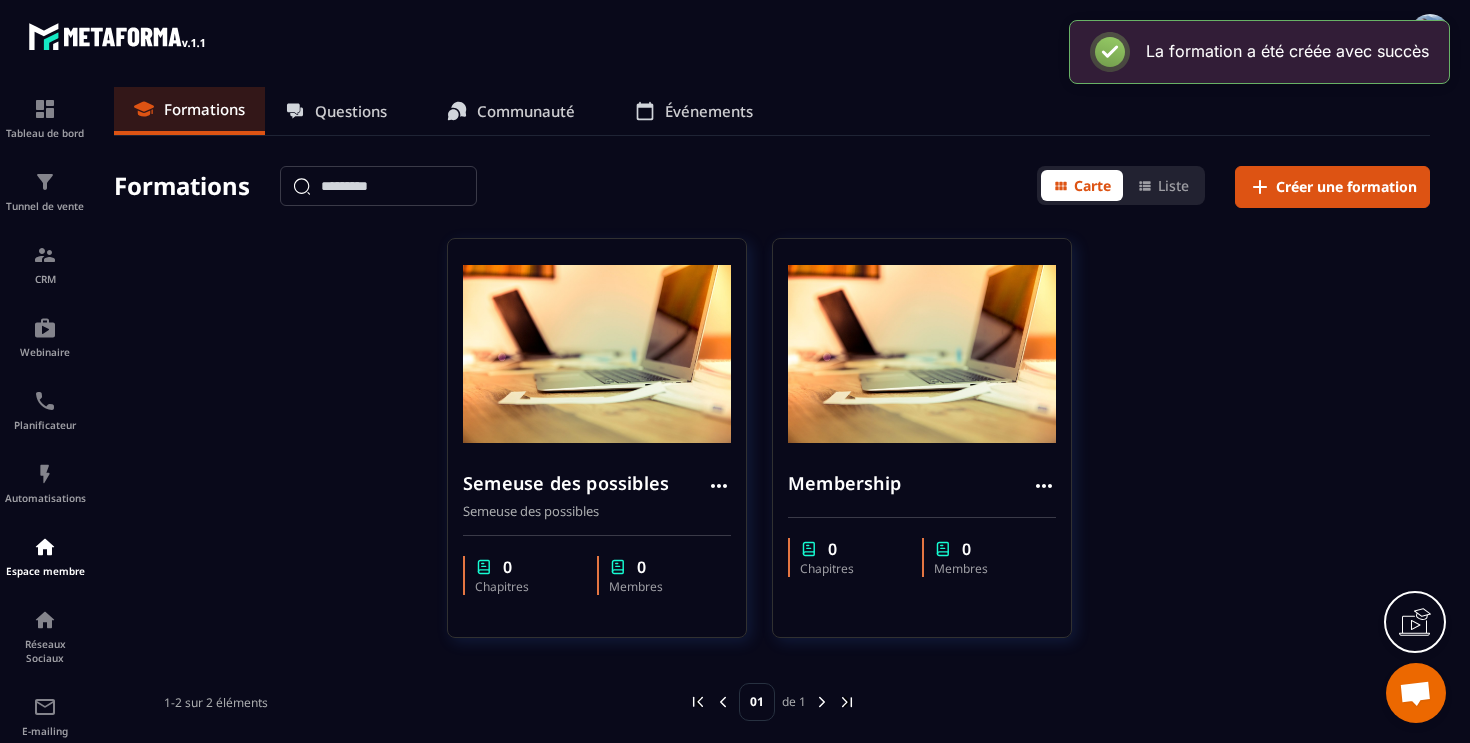 click on "Semeuse des possibles Semeuse des possibles 0 Chapitres 0 Membres Membership 0 Chapitres 0 Membres" at bounding box center [772, 450] 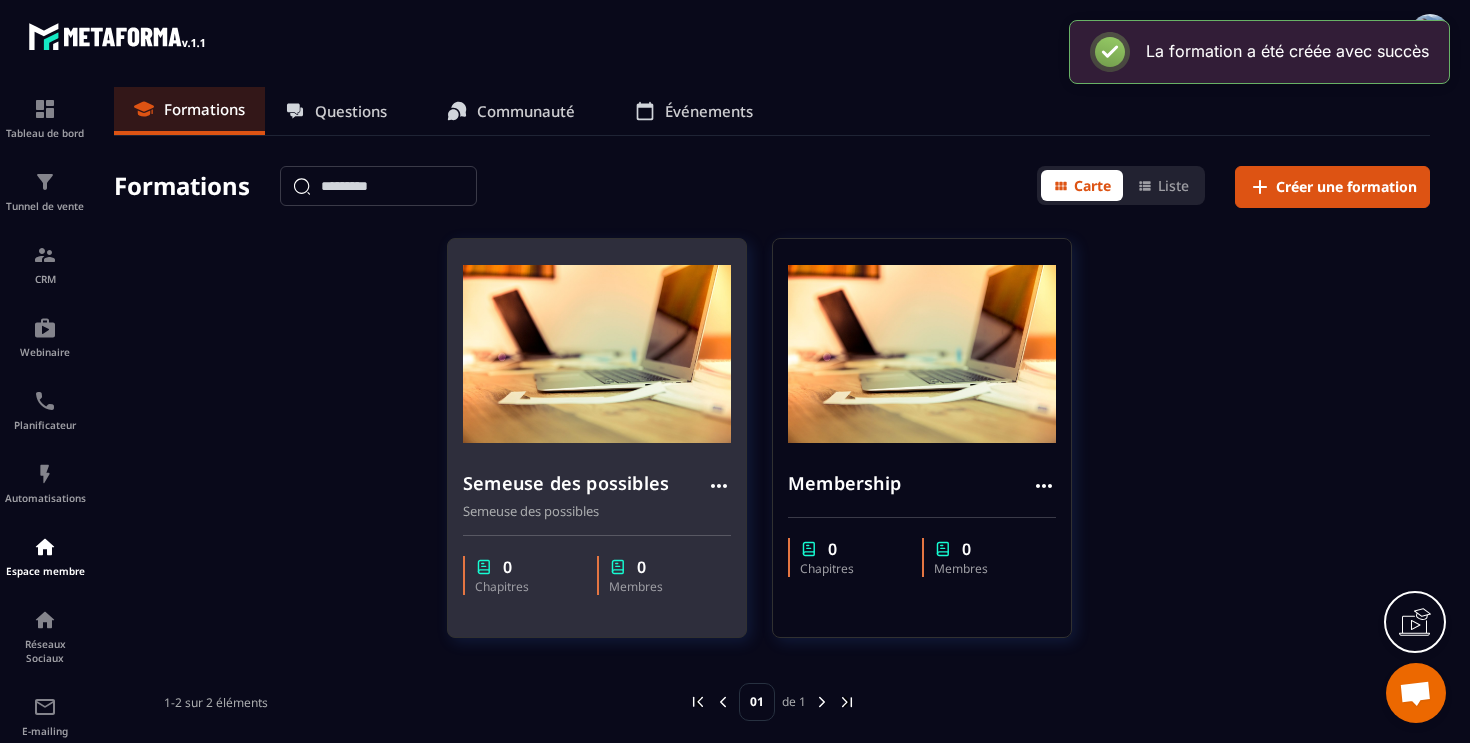 click at bounding box center (597, 354) 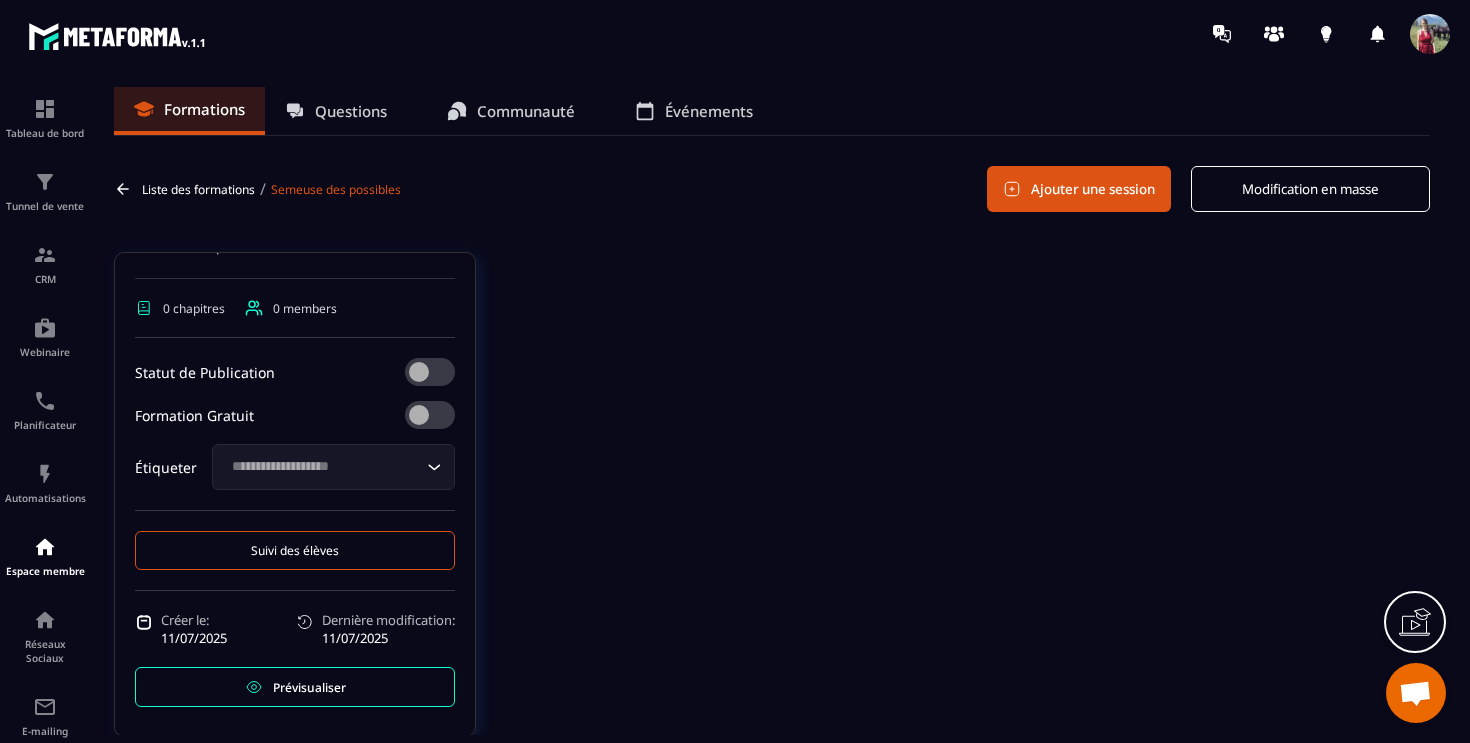 scroll, scrollTop: 0, scrollLeft: 0, axis: both 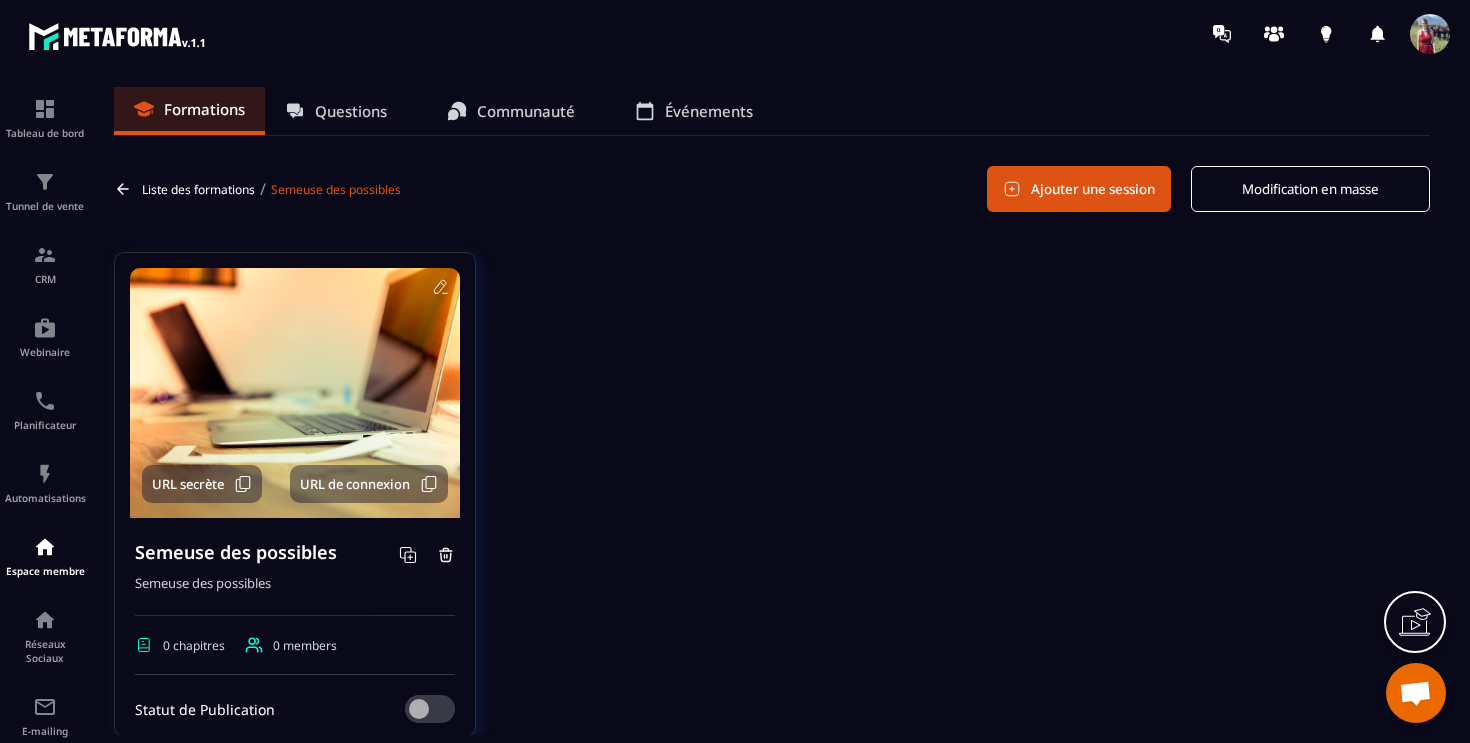click 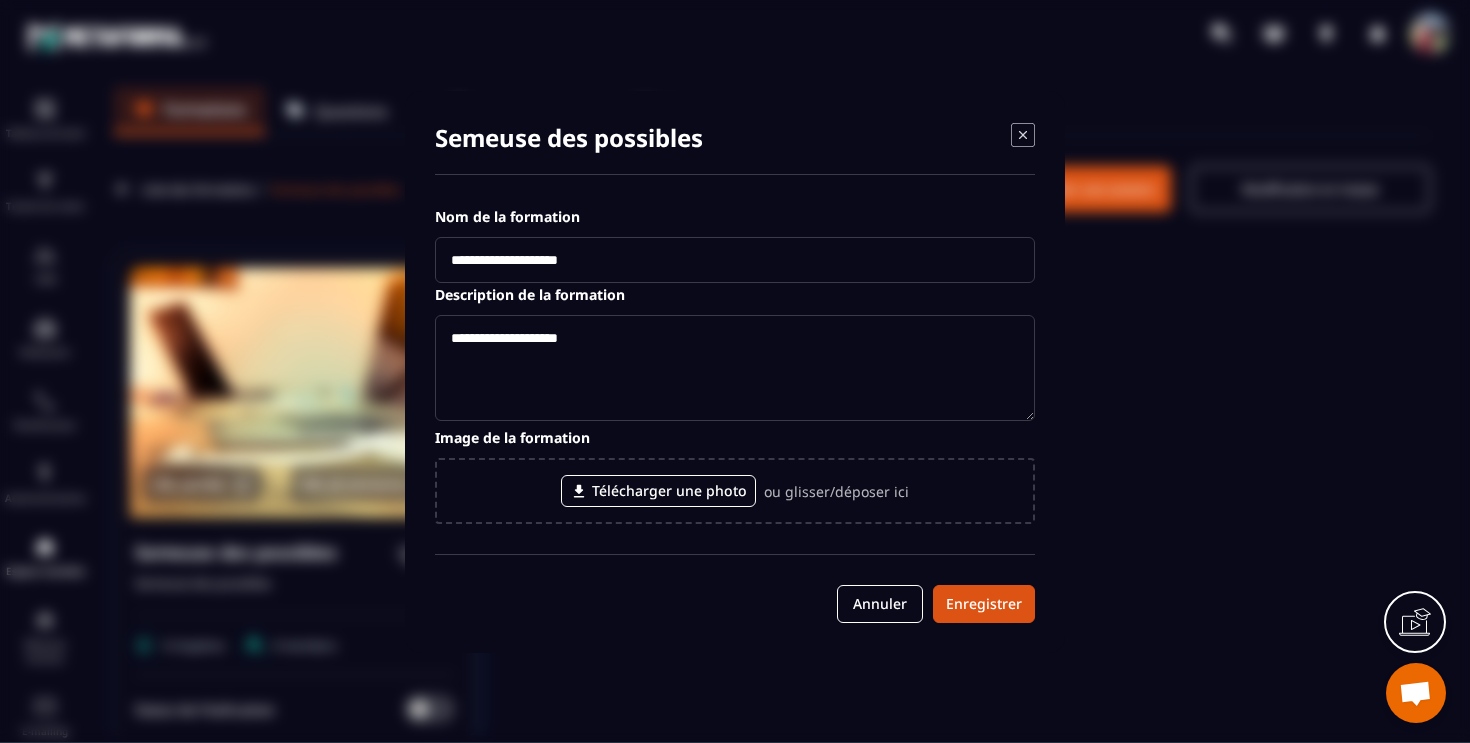 scroll, scrollTop: 1, scrollLeft: 0, axis: vertical 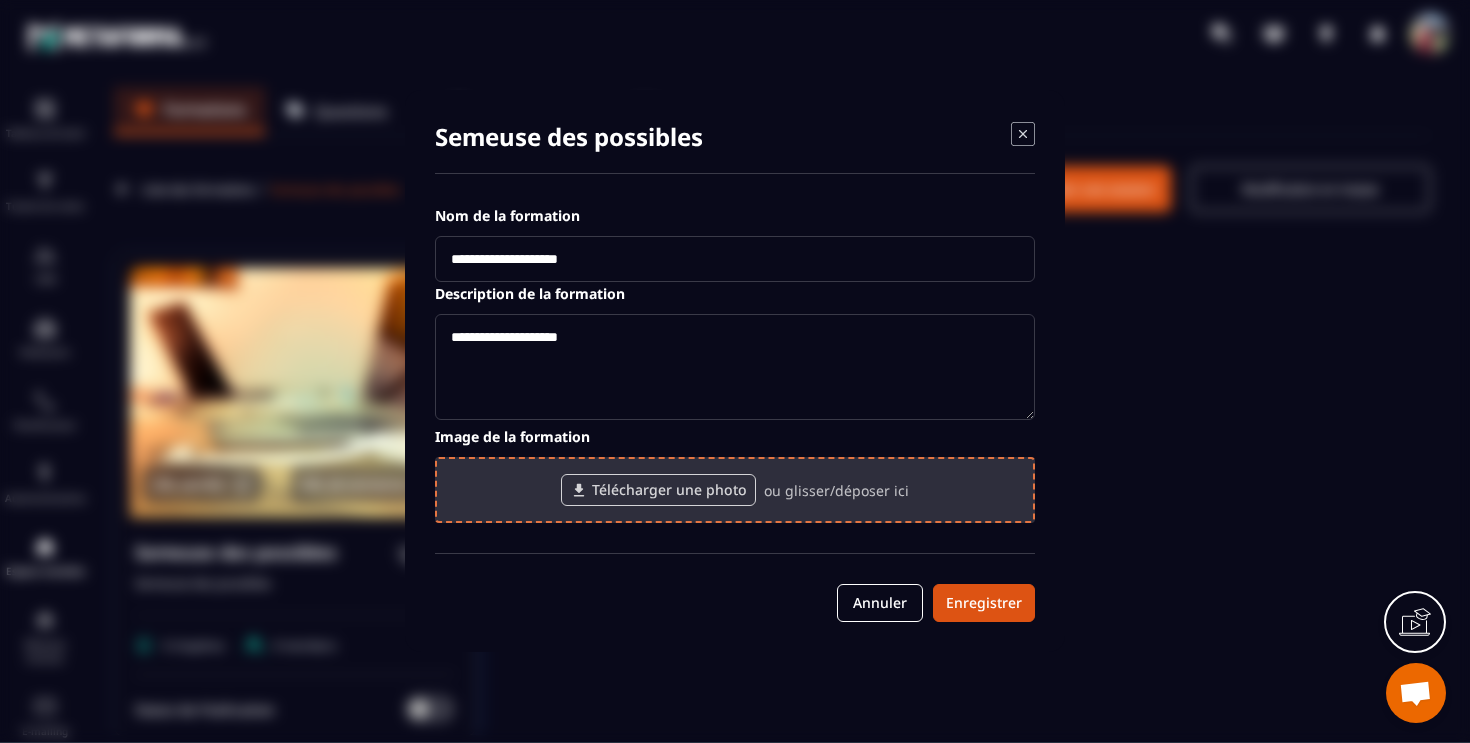 click on "Télécharger une photo" at bounding box center (658, 490) 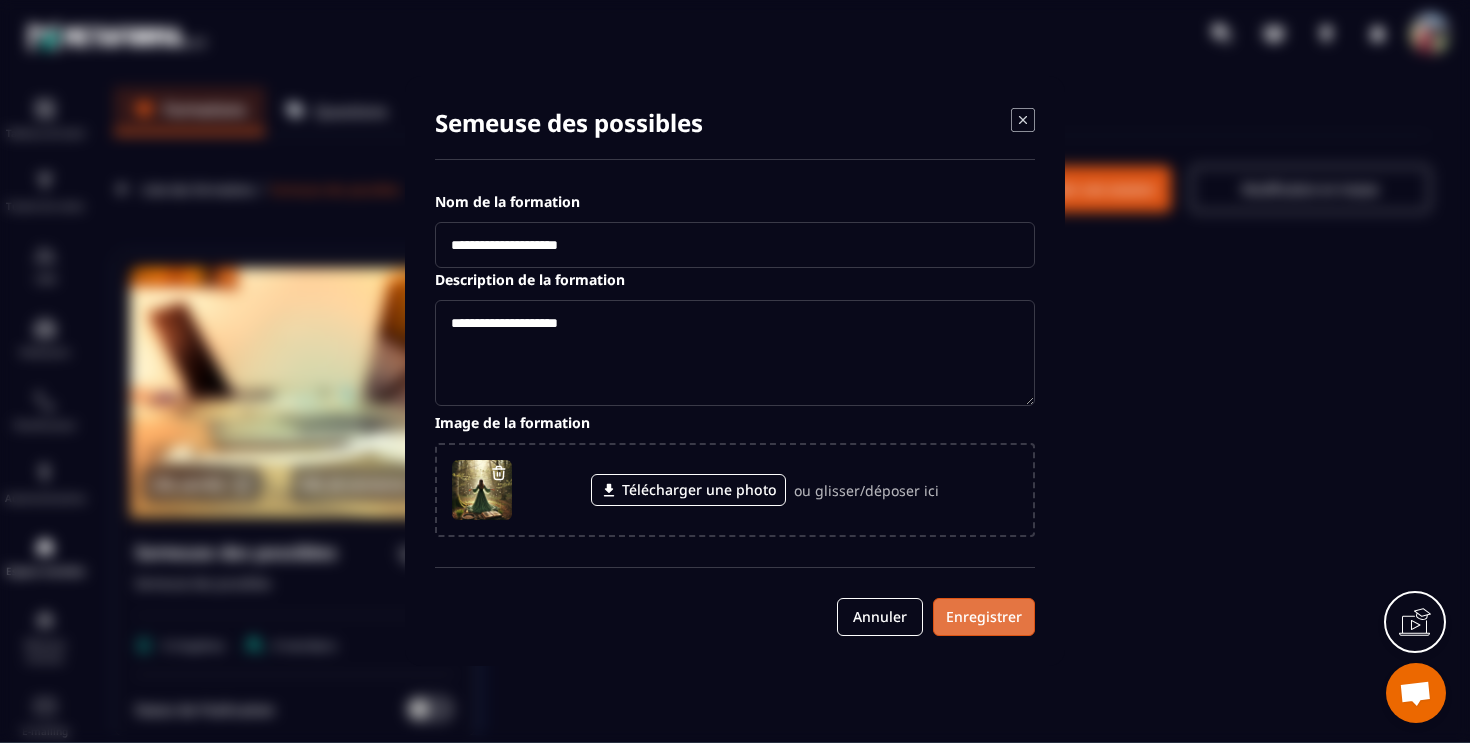 click on "Enregistrer" at bounding box center [984, 617] 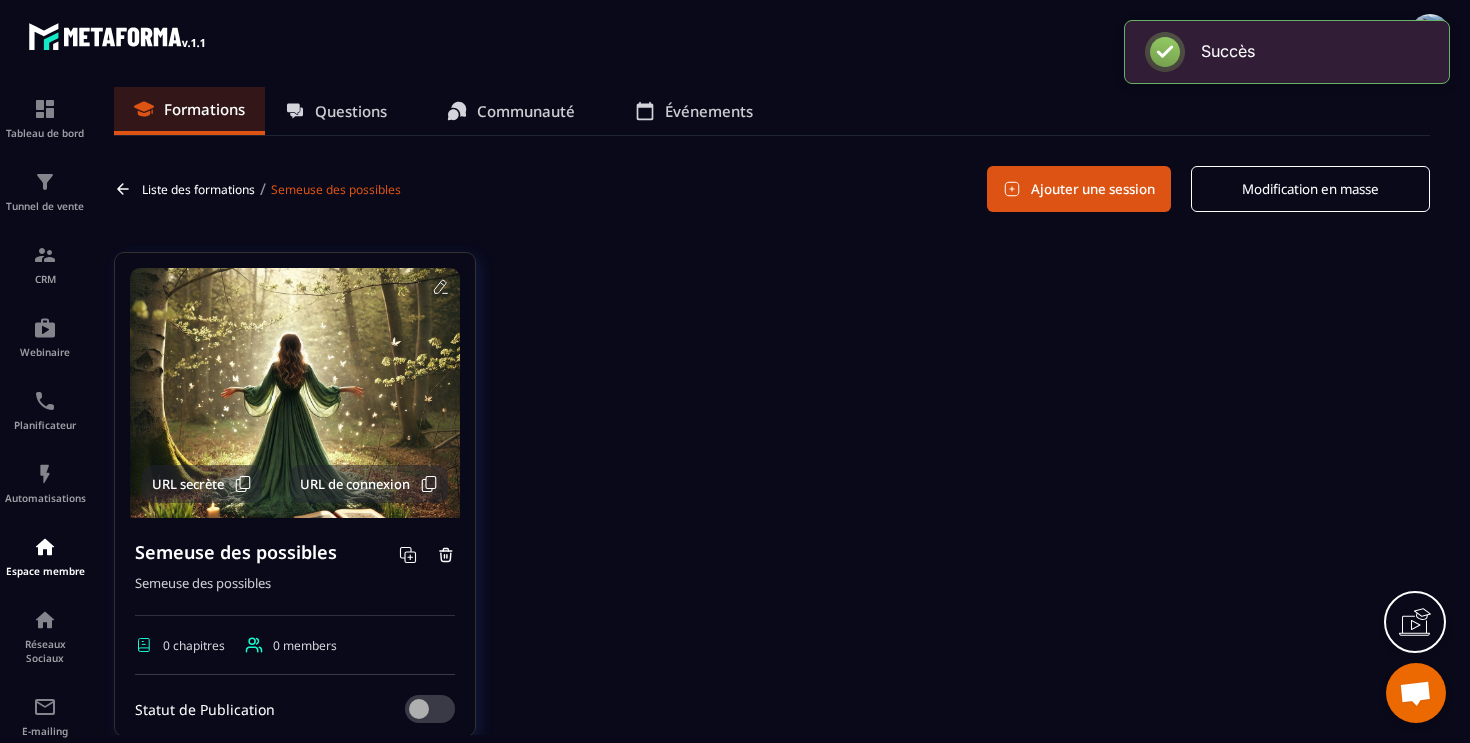scroll, scrollTop: 0, scrollLeft: 0, axis: both 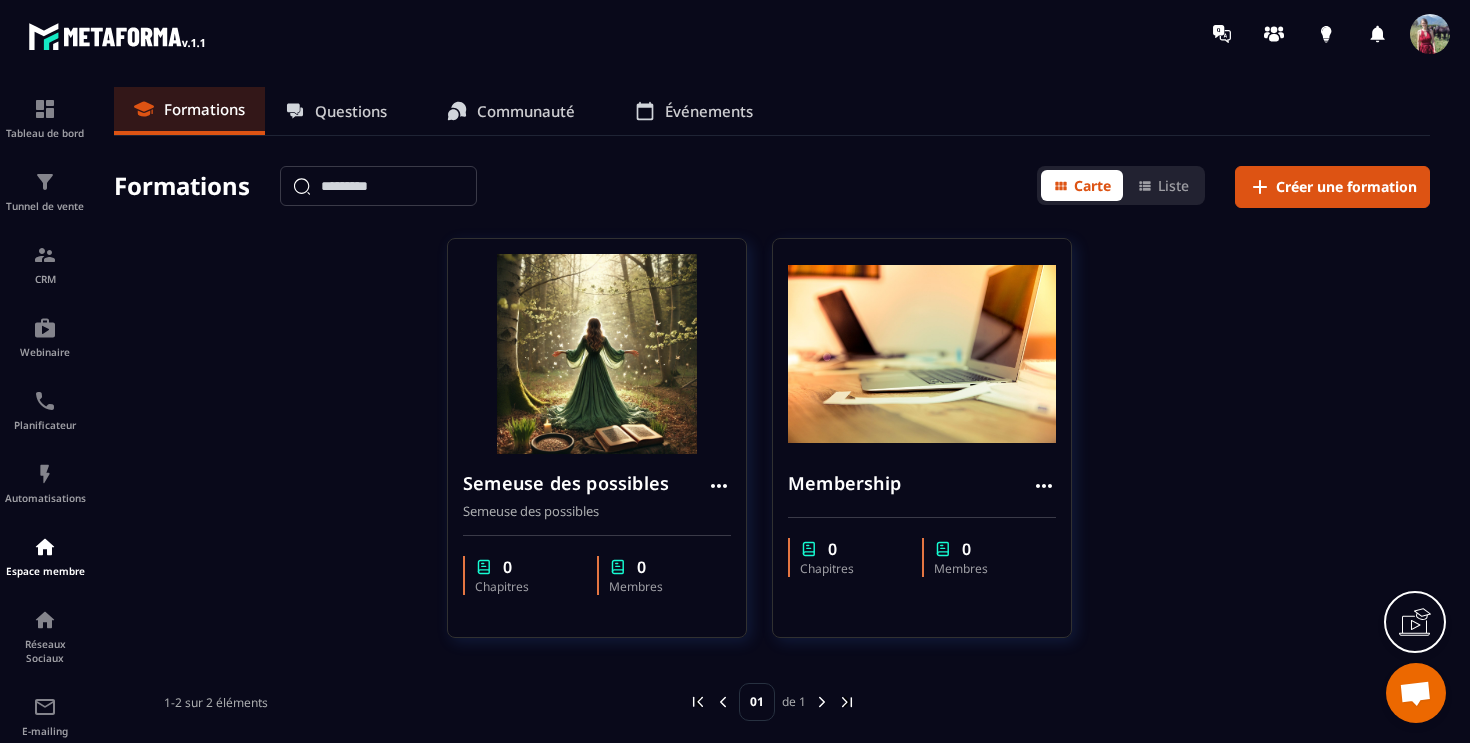click on "Semeuse des possibles Semeuse des possibles 0 Chapitres 0 Membres Membership 0 Chapitres 0 Membres" at bounding box center (772, 450) 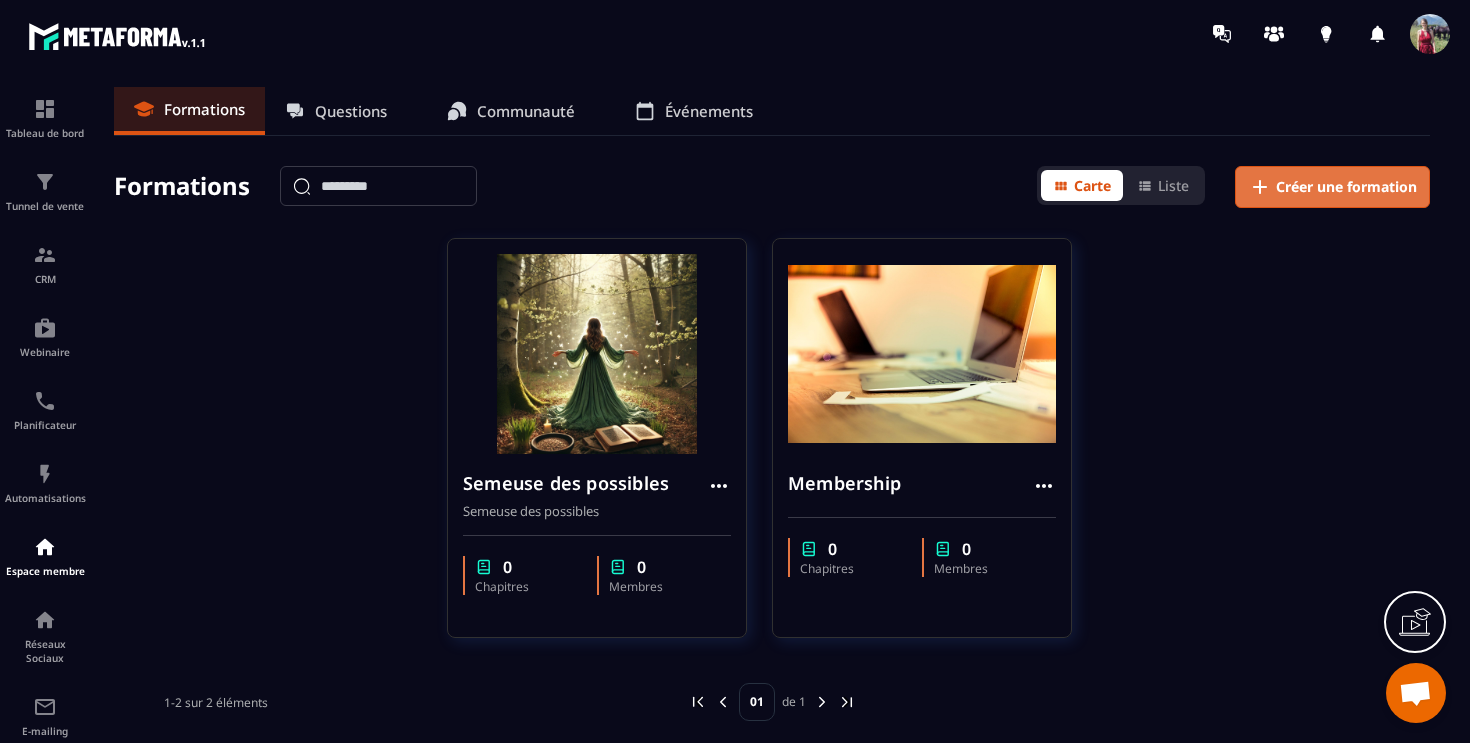 click on "Créer une formation" at bounding box center (1346, 187) 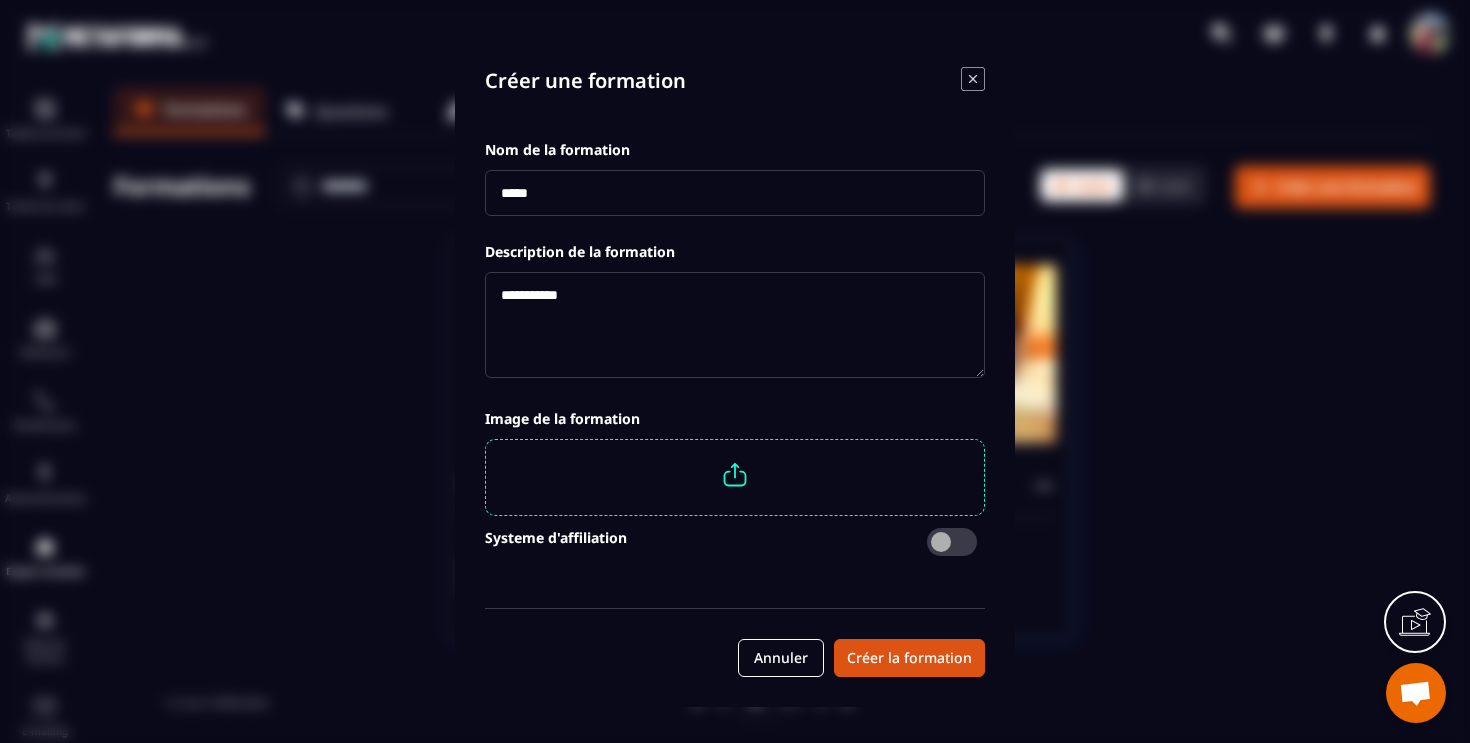 click at bounding box center [735, 193] 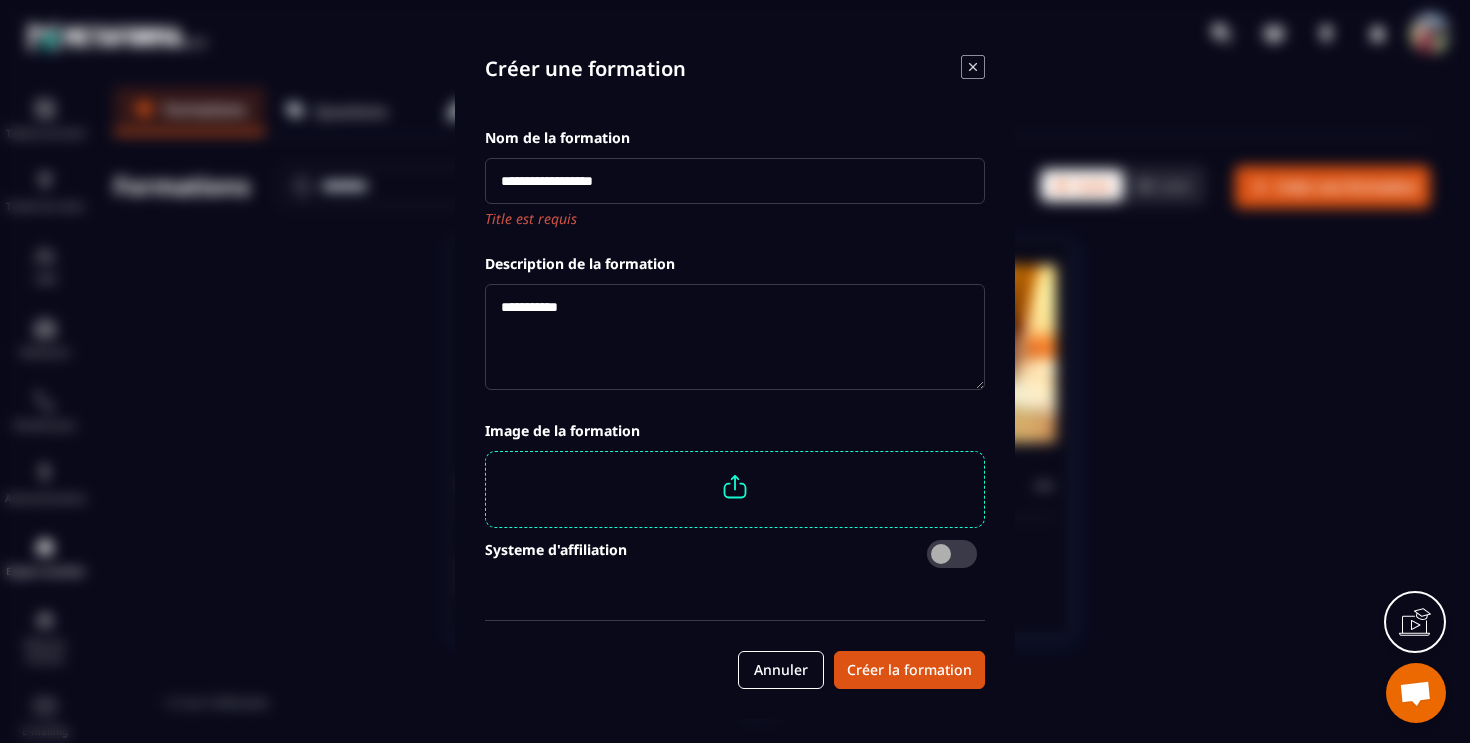 click on "**********" at bounding box center [735, 181] 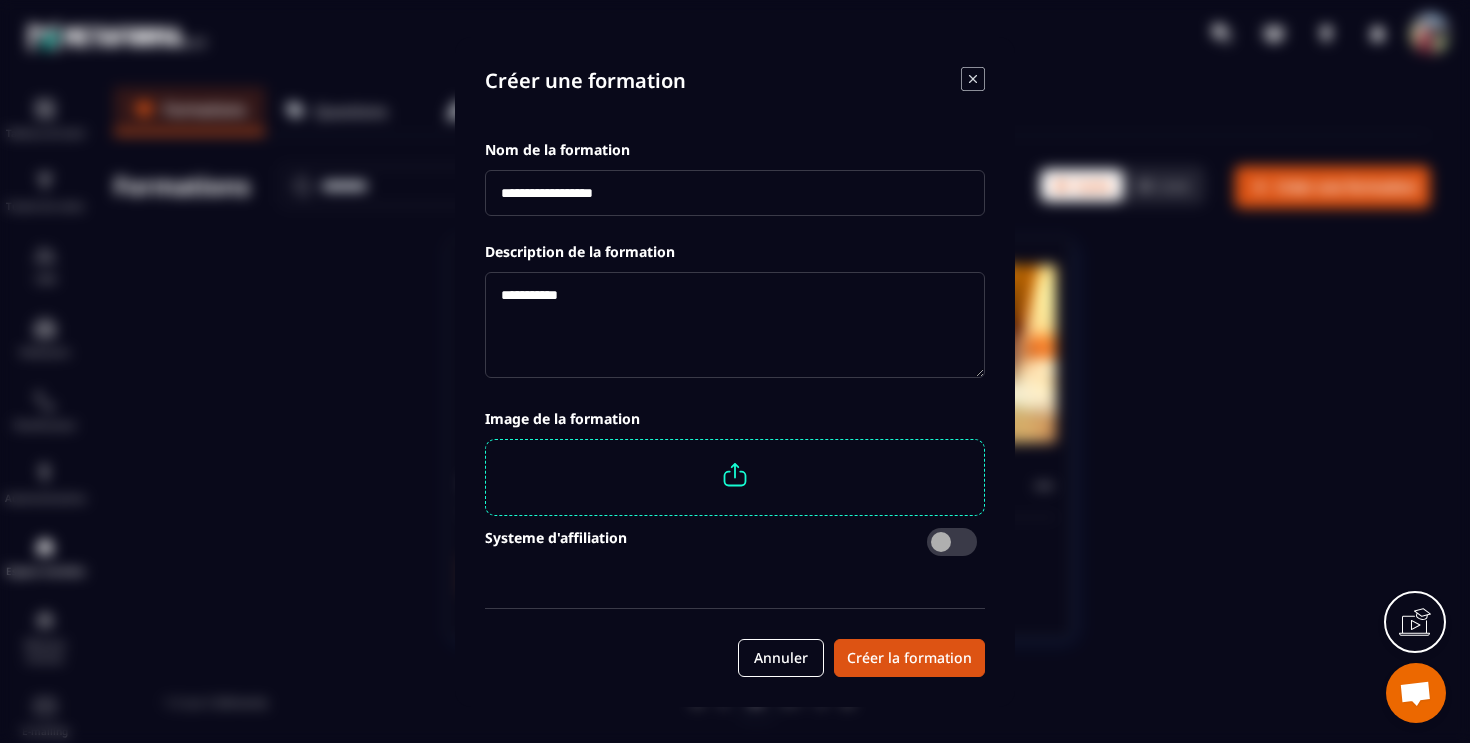 paste on "**********" 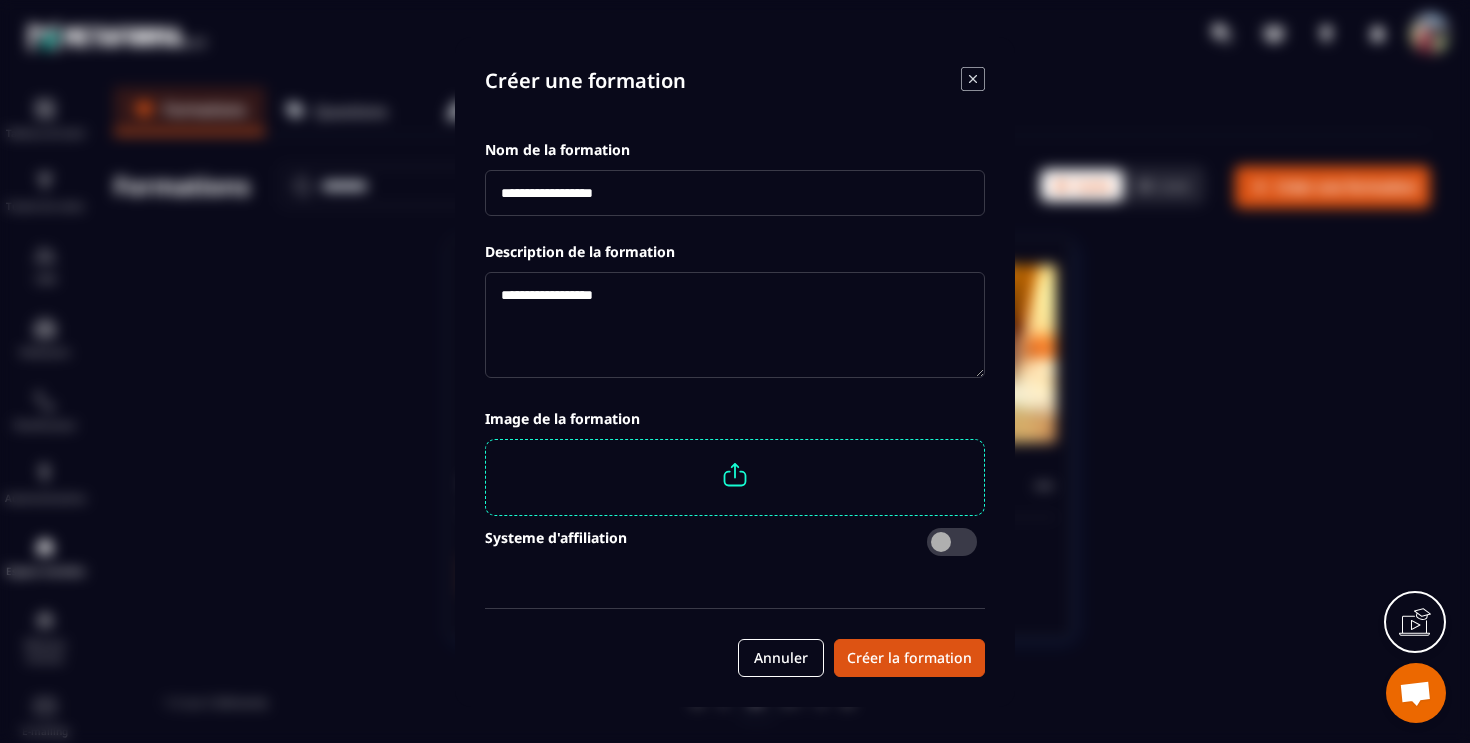 type on "**********" 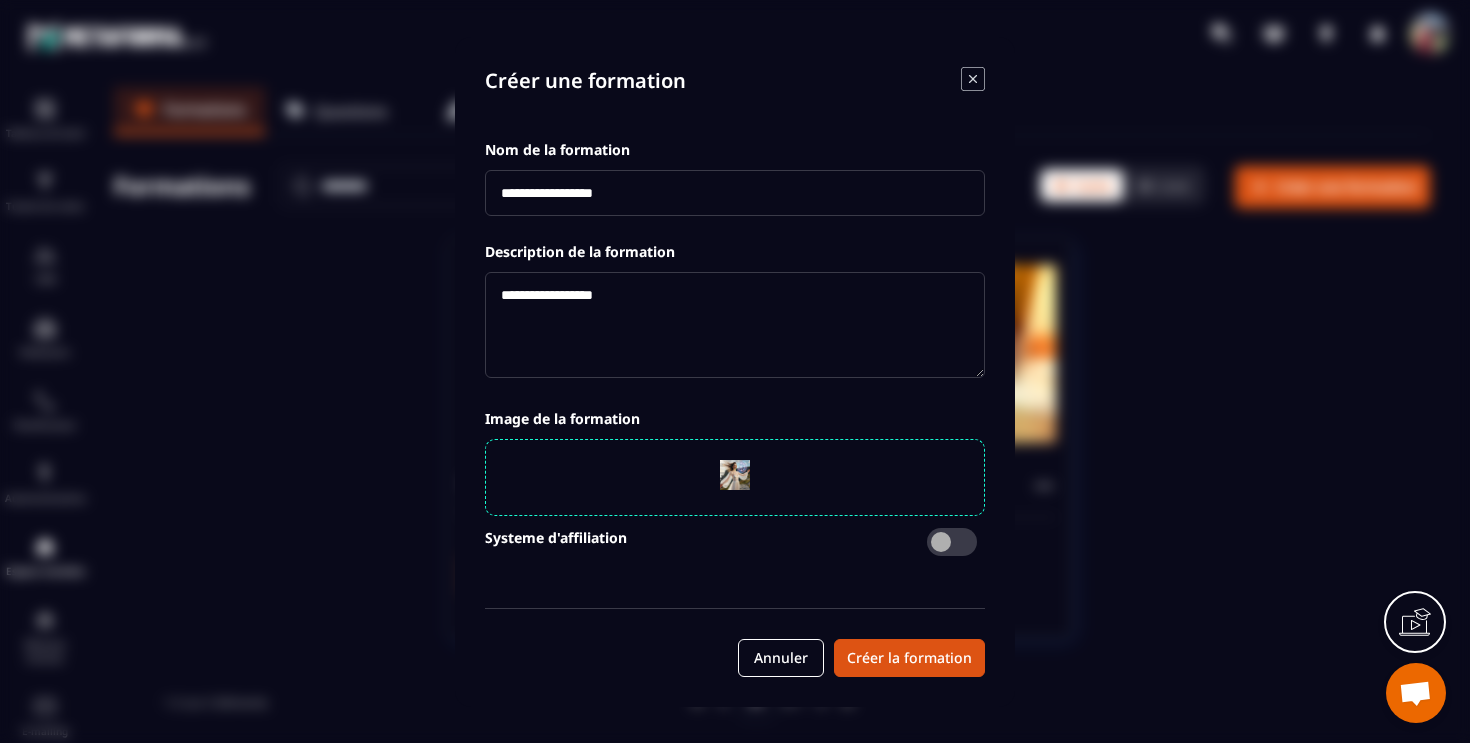 click at bounding box center (952, 542) 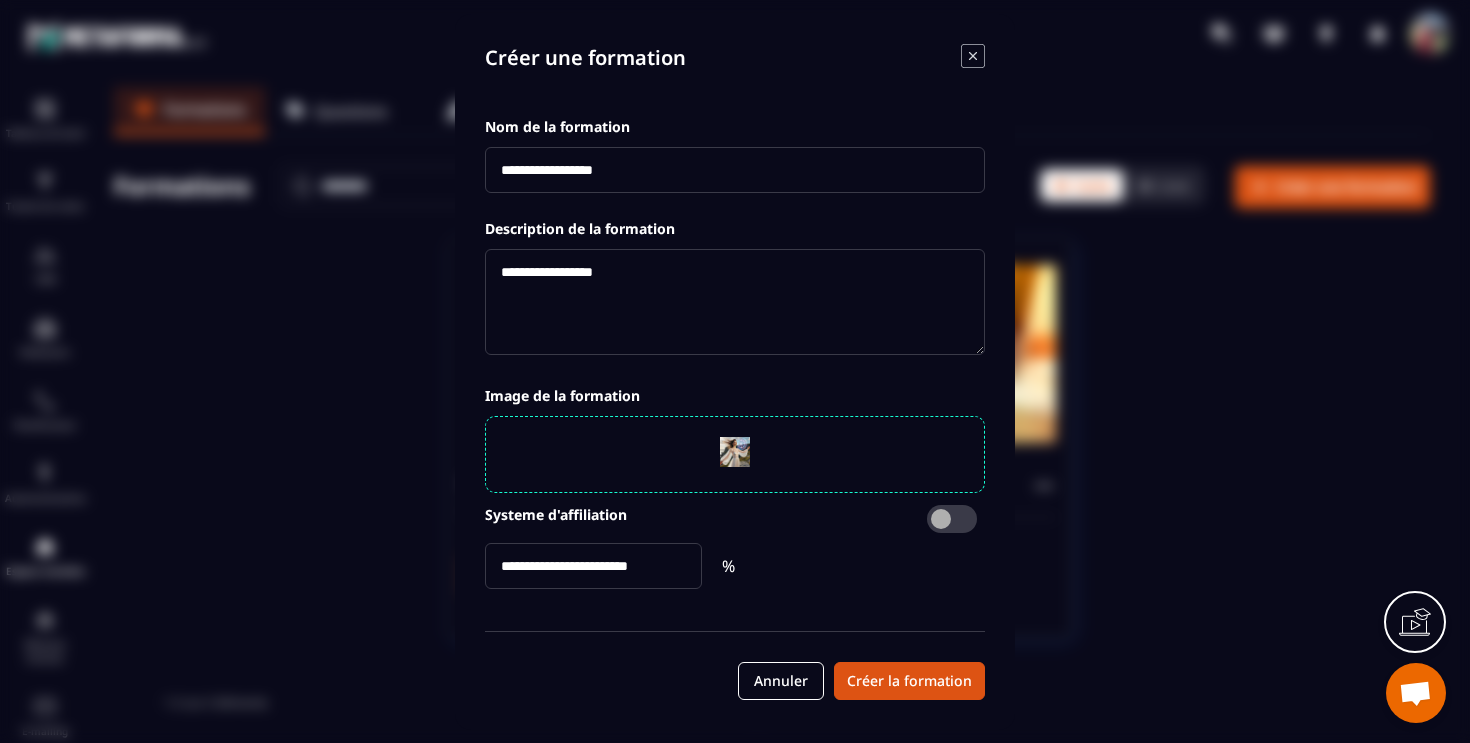 click at bounding box center [593, 566] 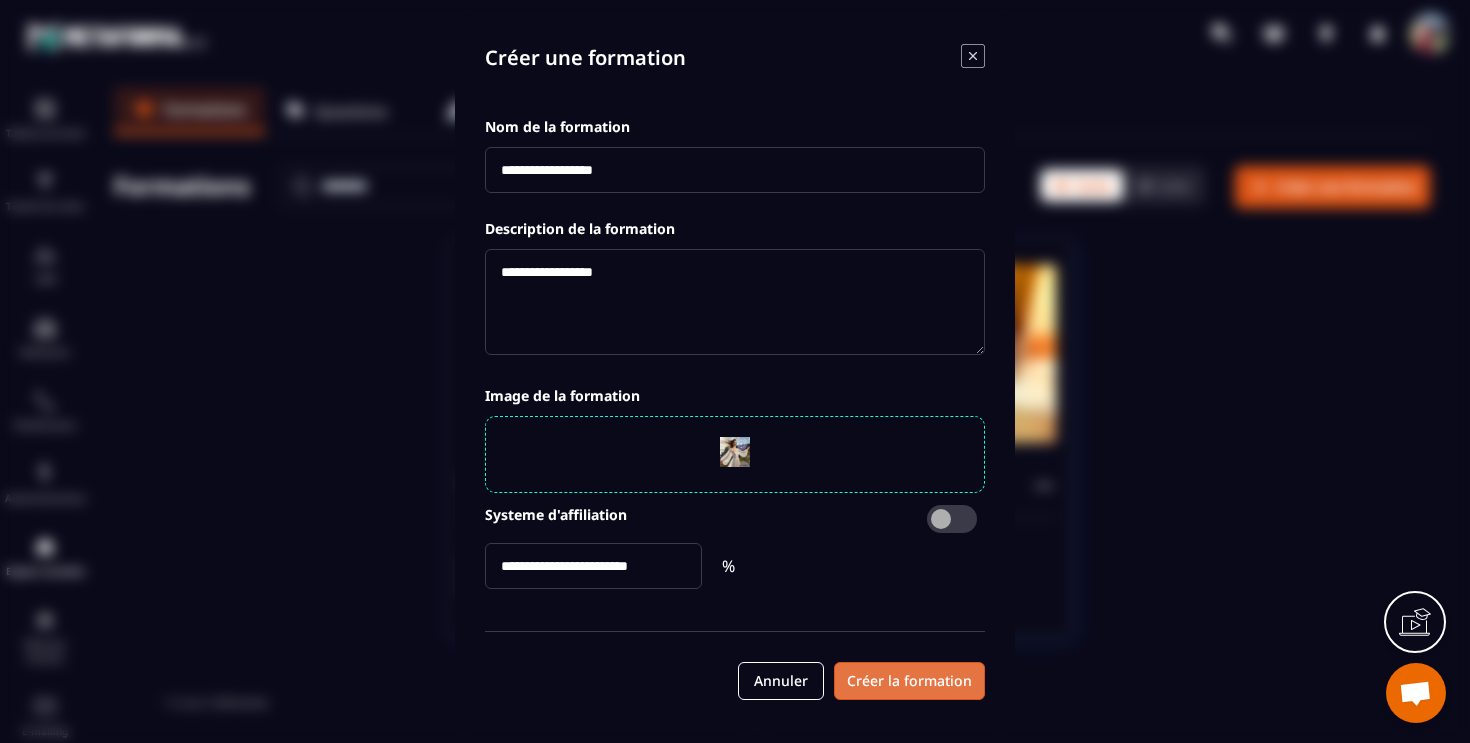 type on "**" 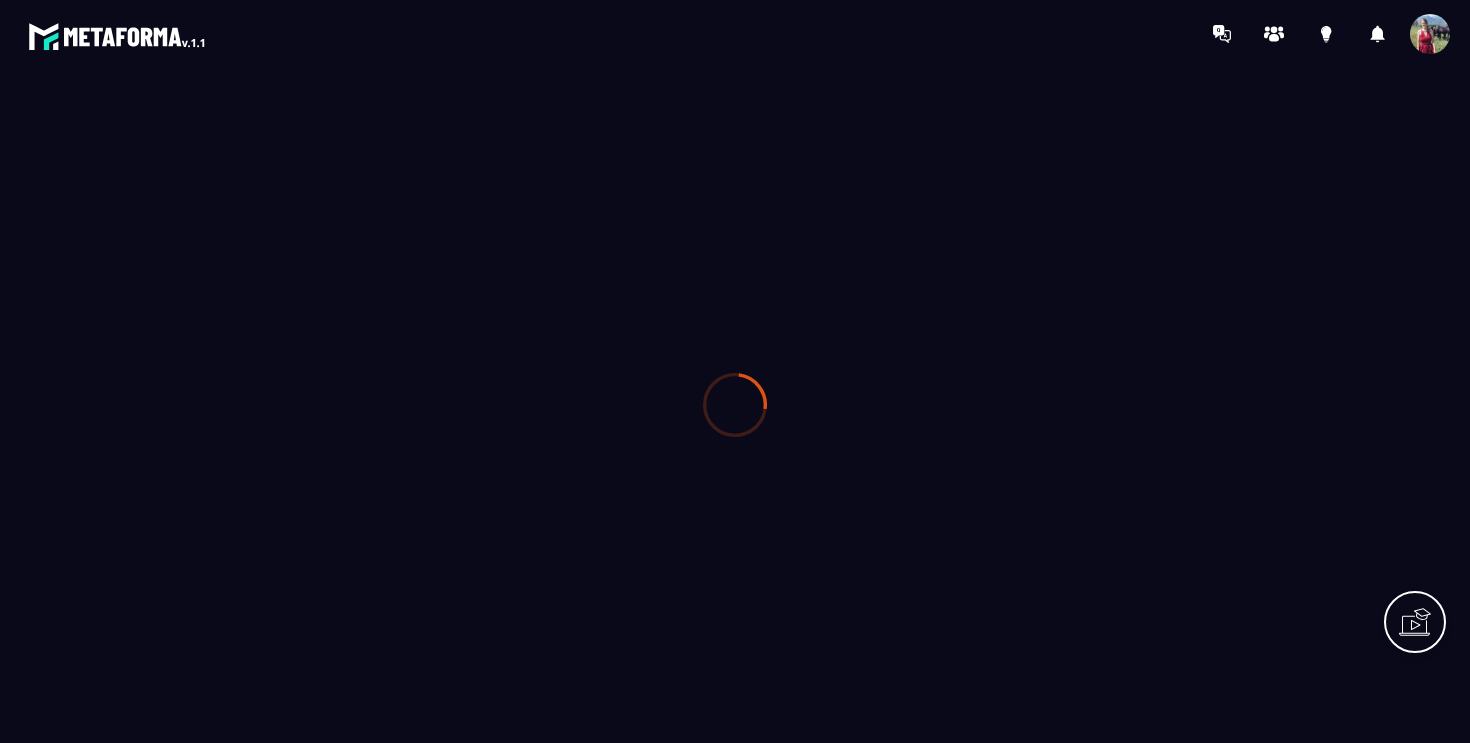 scroll, scrollTop: 0, scrollLeft: 0, axis: both 